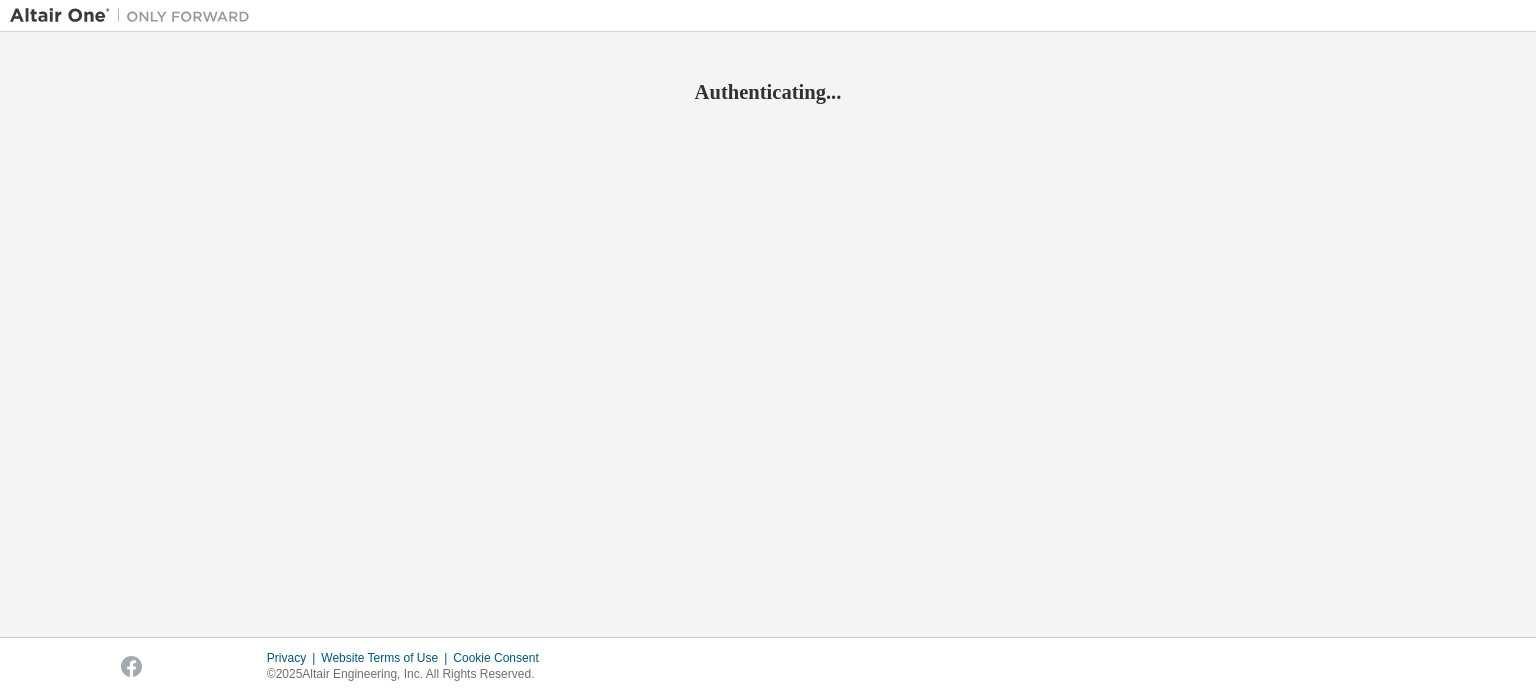 scroll, scrollTop: 0, scrollLeft: 0, axis: both 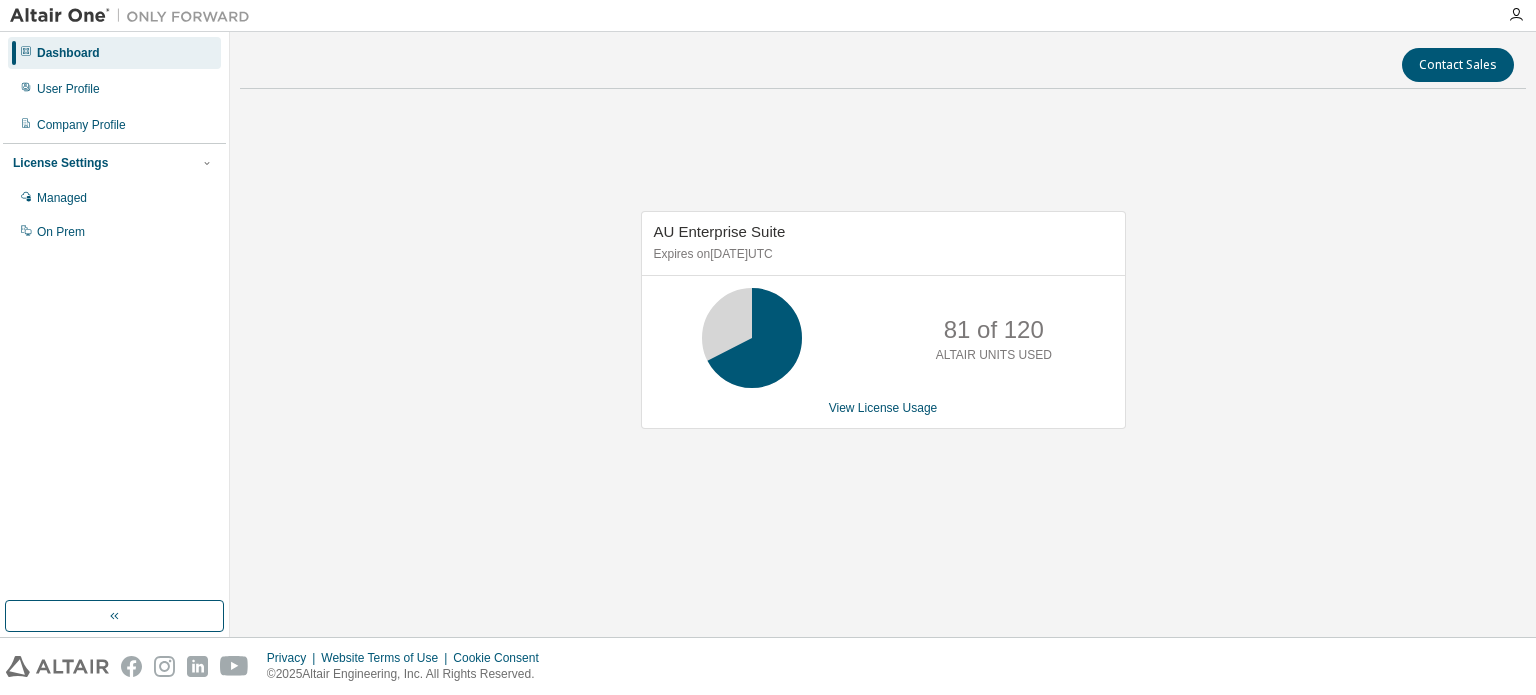 click on "AU Enterprise Suite Expires on  [DATE]  UTC  81 of 120 ALTAIR UNITS USED View License Usage" at bounding box center (883, 331) 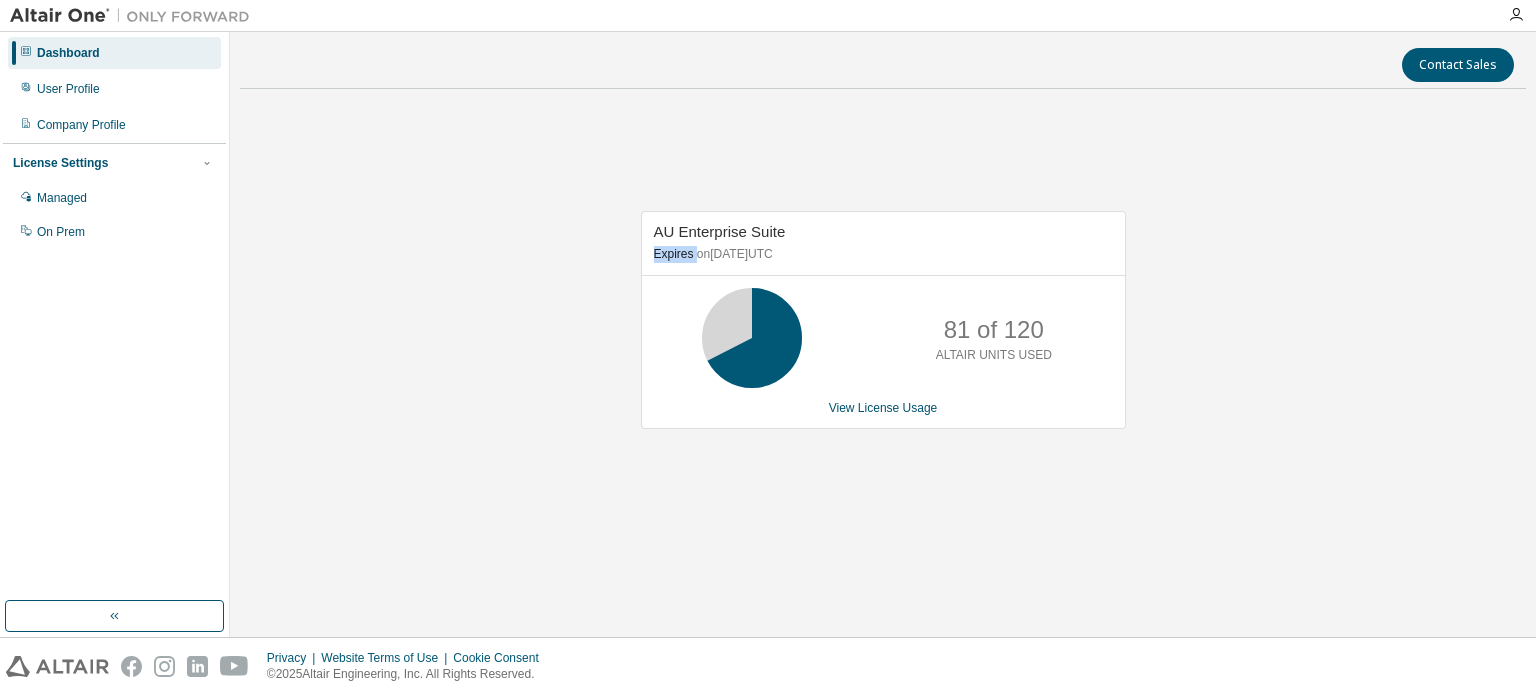 drag, startPoint x: 452, startPoint y: 243, endPoint x: 176, endPoint y: 2, distance: 366.41098 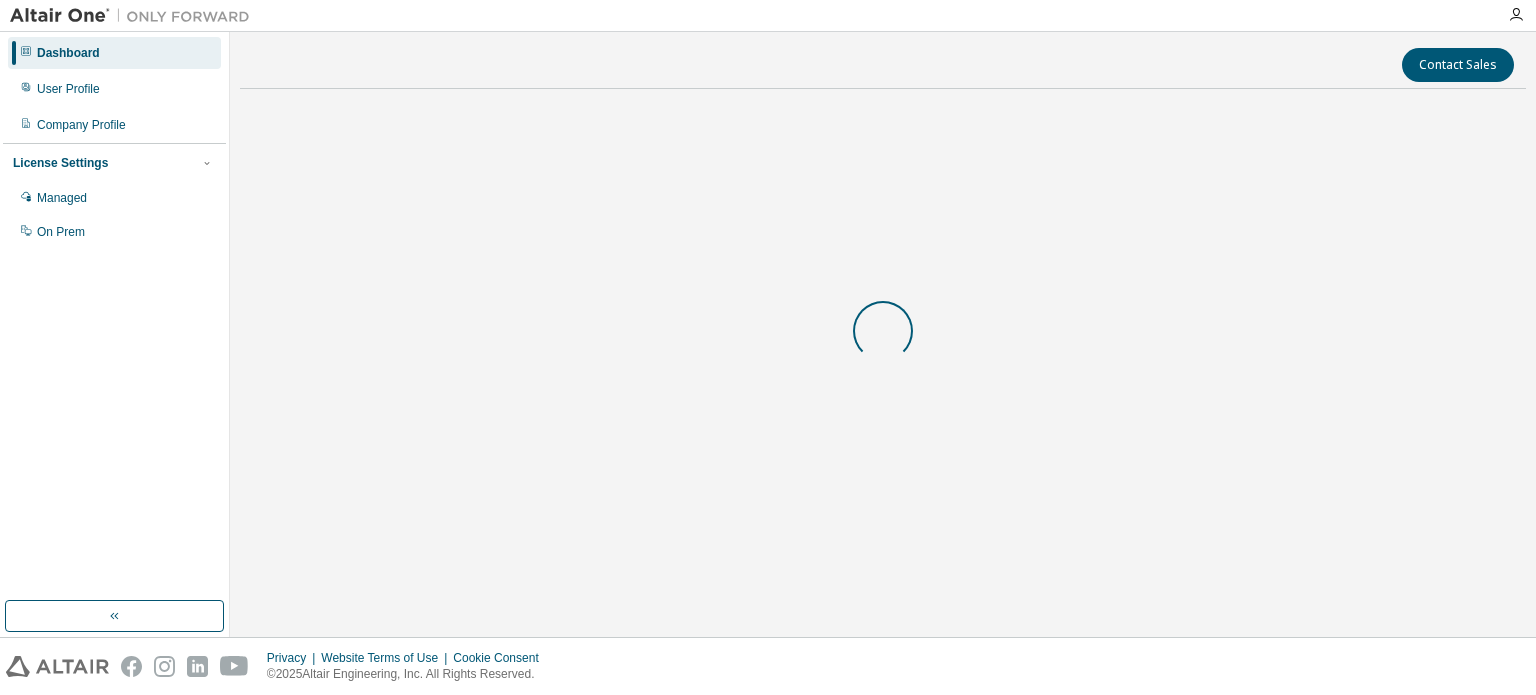 scroll, scrollTop: 0, scrollLeft: 0, axis: both 